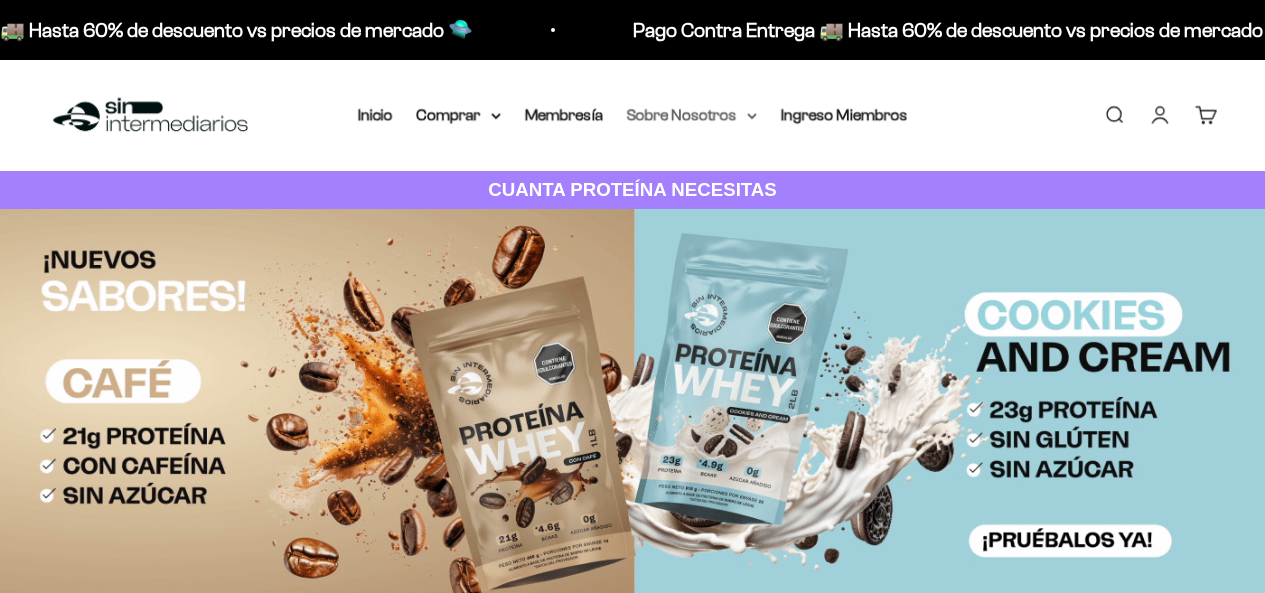 scroll, scrollTop: 0, scrollLeft: 0, axis: both 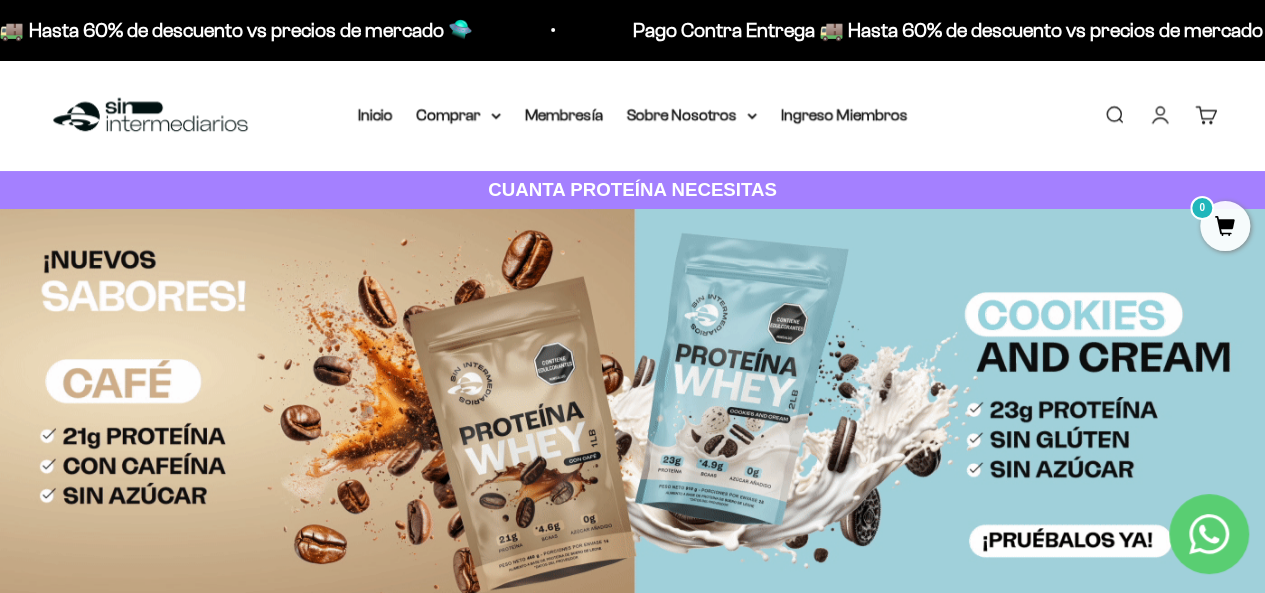 click on "Buscar" at bounding box center (1114, 115) 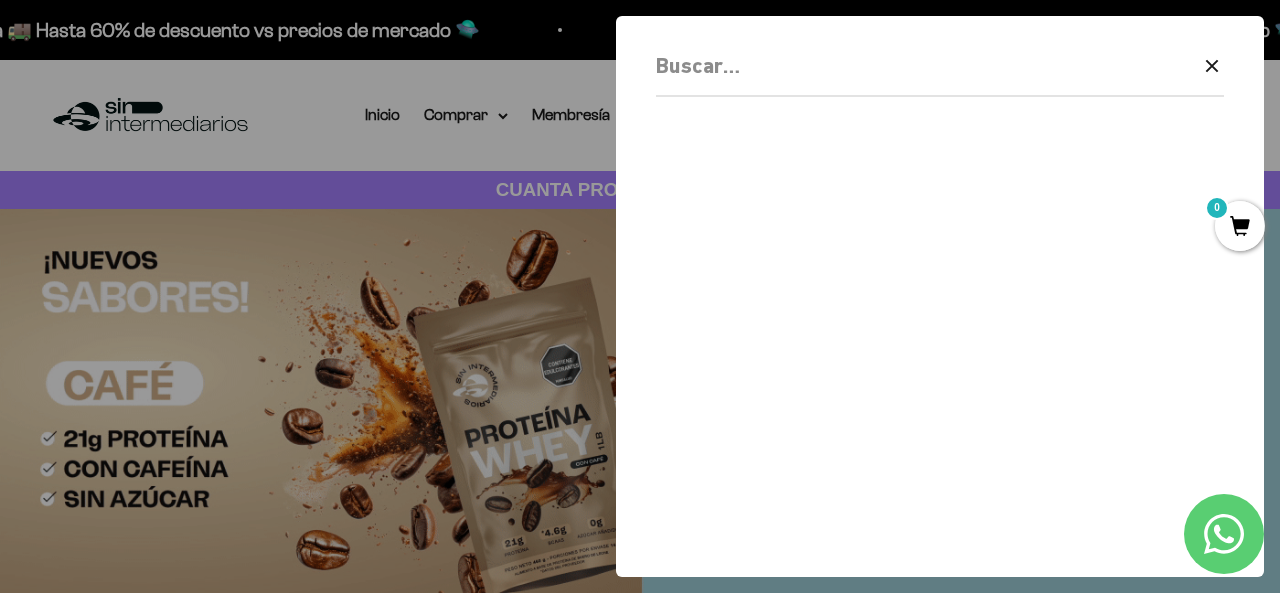 click at bounding box center [640, 296] 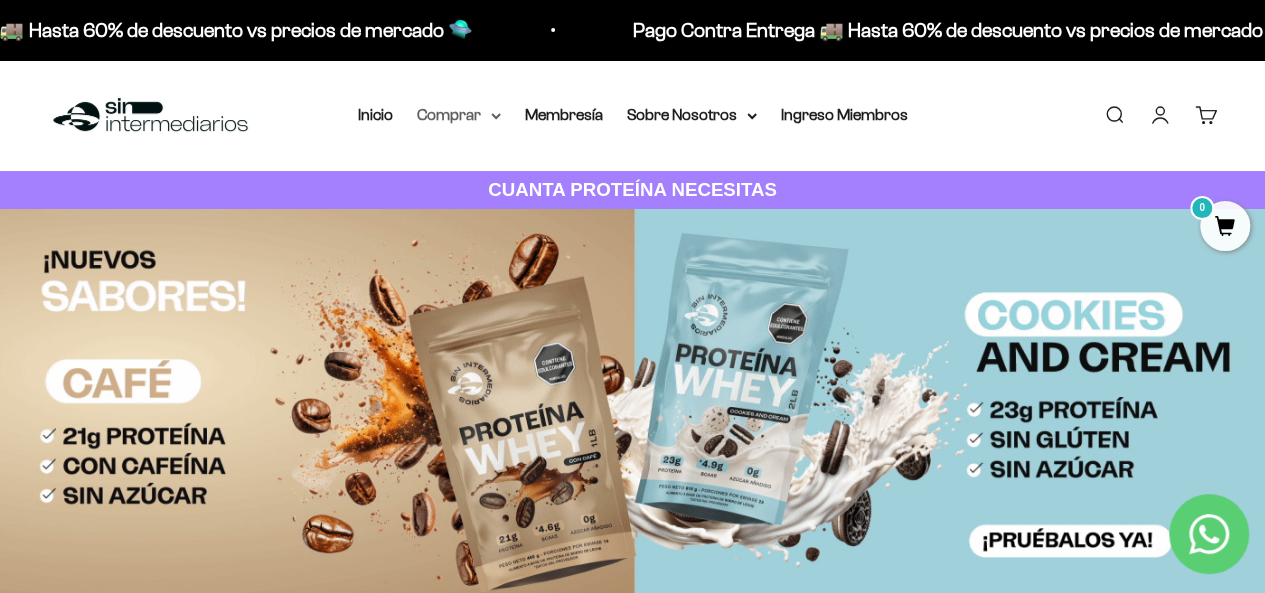 click on "Comprar" at bounding box center [459, 115] 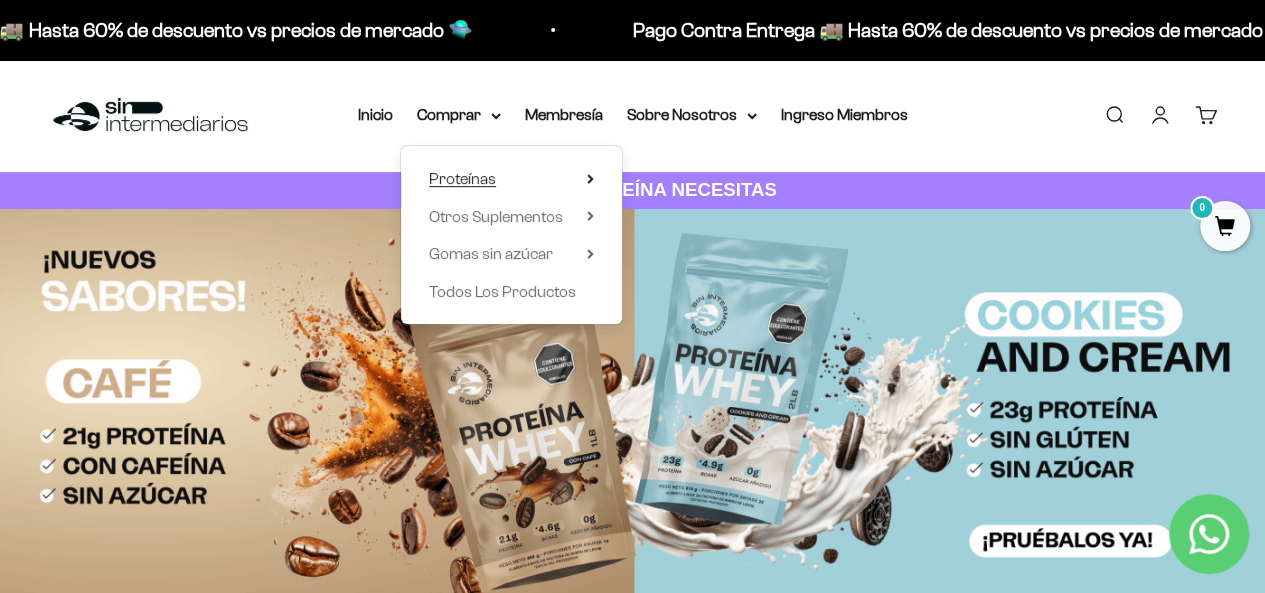 click on "Proteínas" at bounding box center [511, 179] 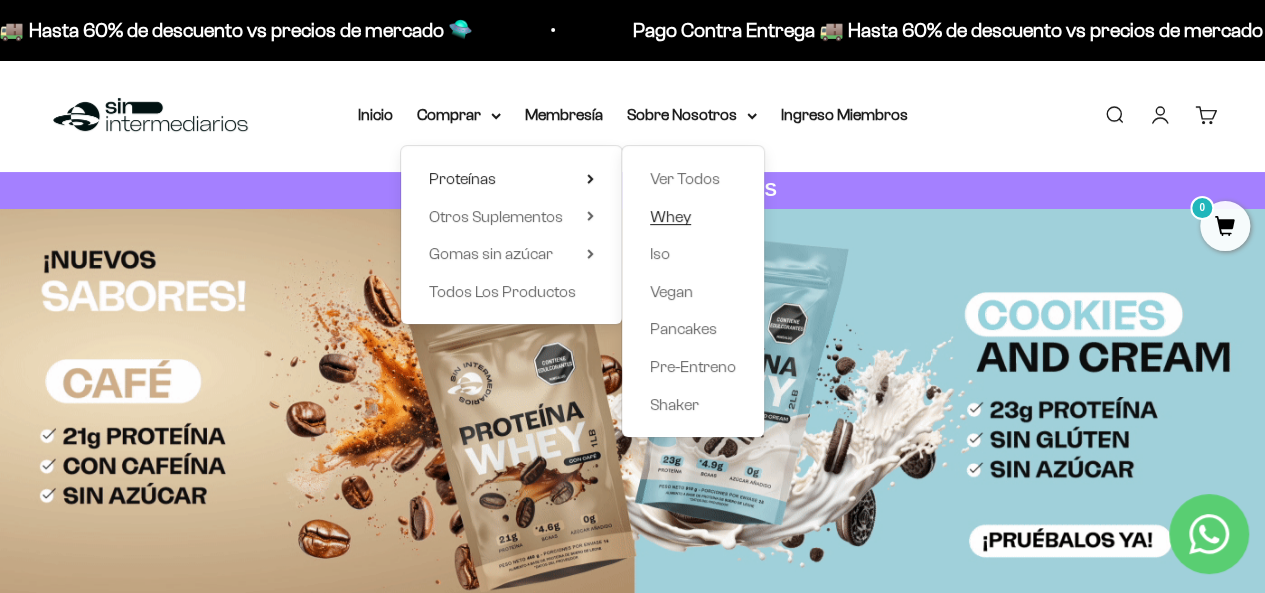 click on "Whey" at bounding box center [670, 216] 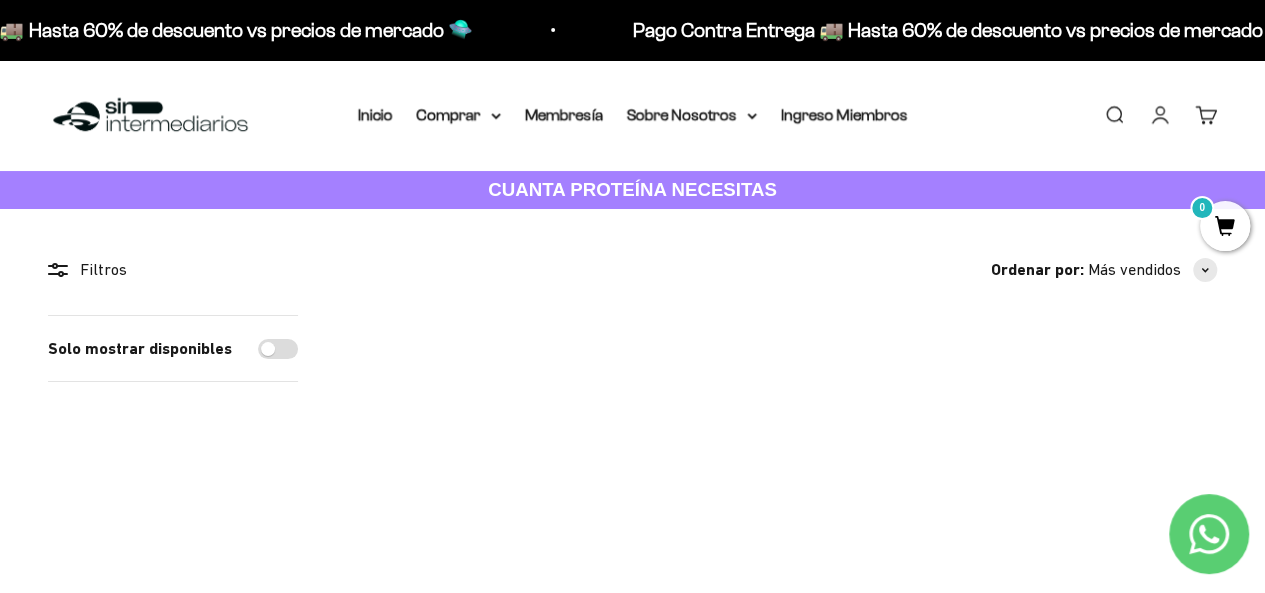 scroll, scrollTop: 266, scrollLeft: 0, axis: vertical 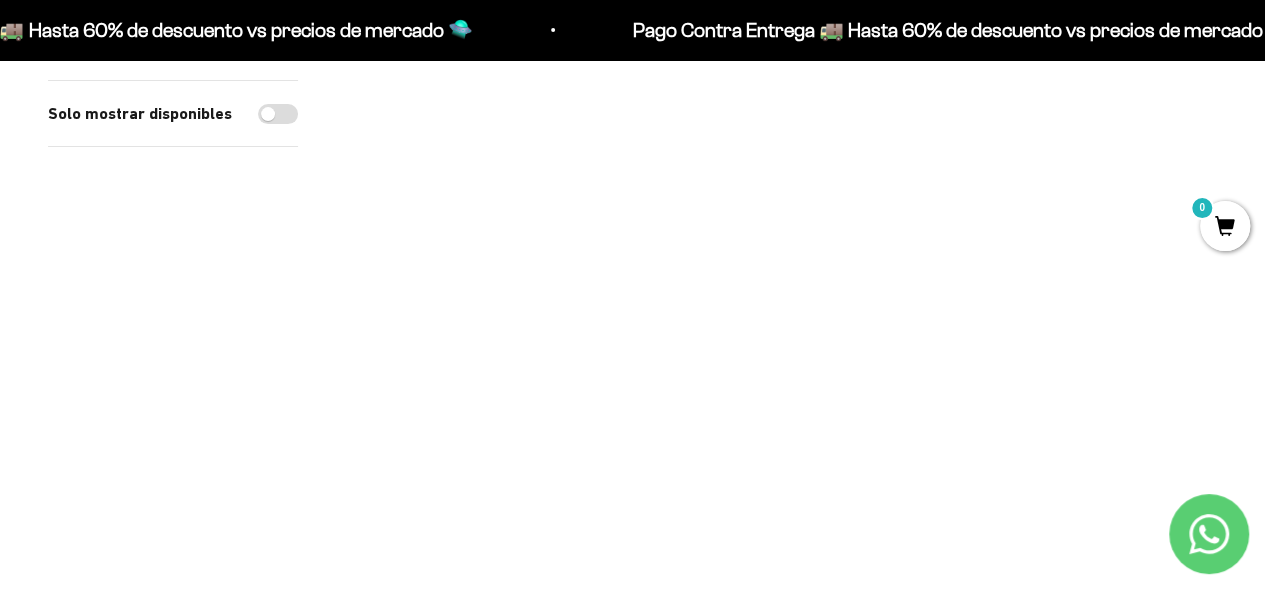 click at bounding box center [781, 186] 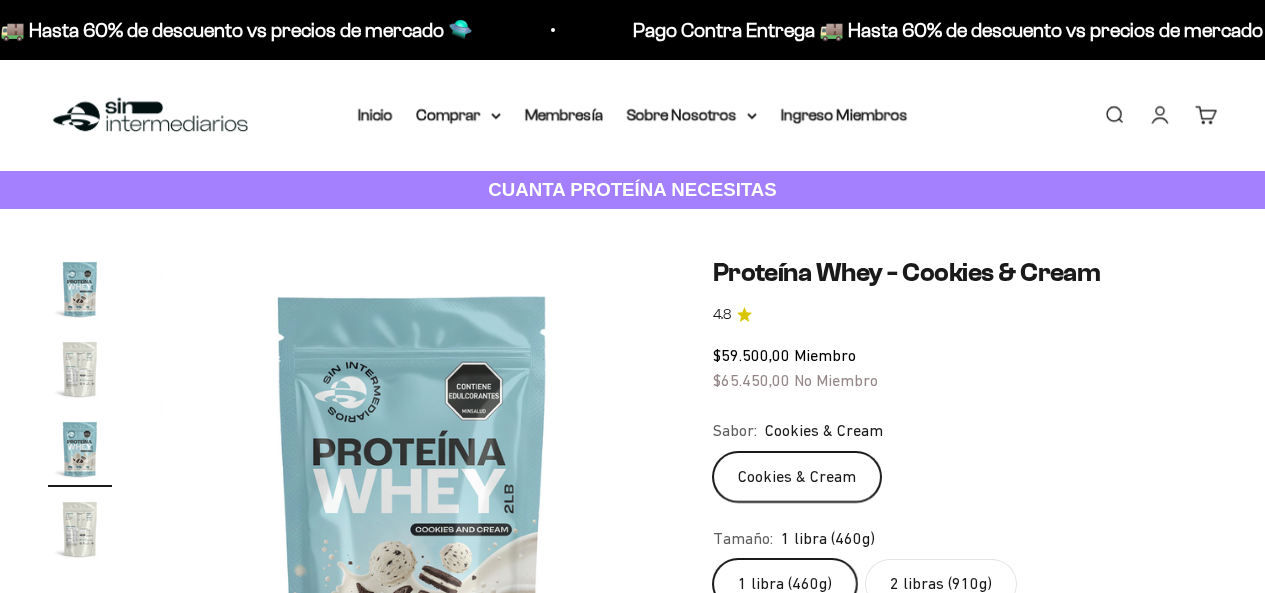 scroll, scrollTop: 0, scrollLeft: 0, axis: both 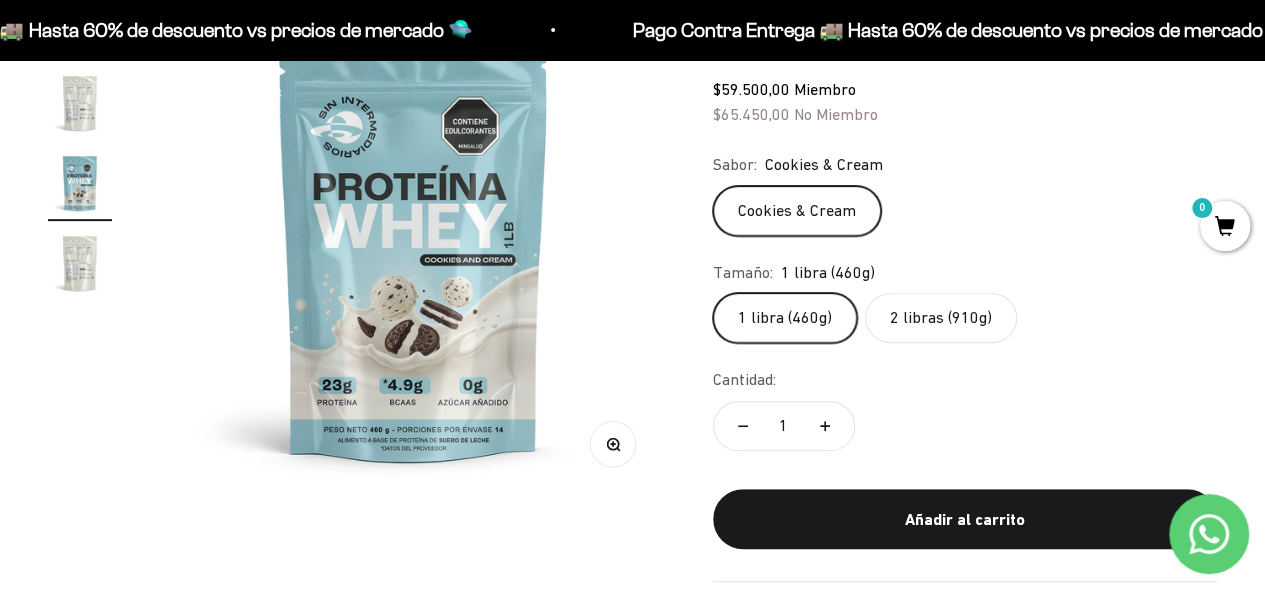 click on "2 libras (910g)" 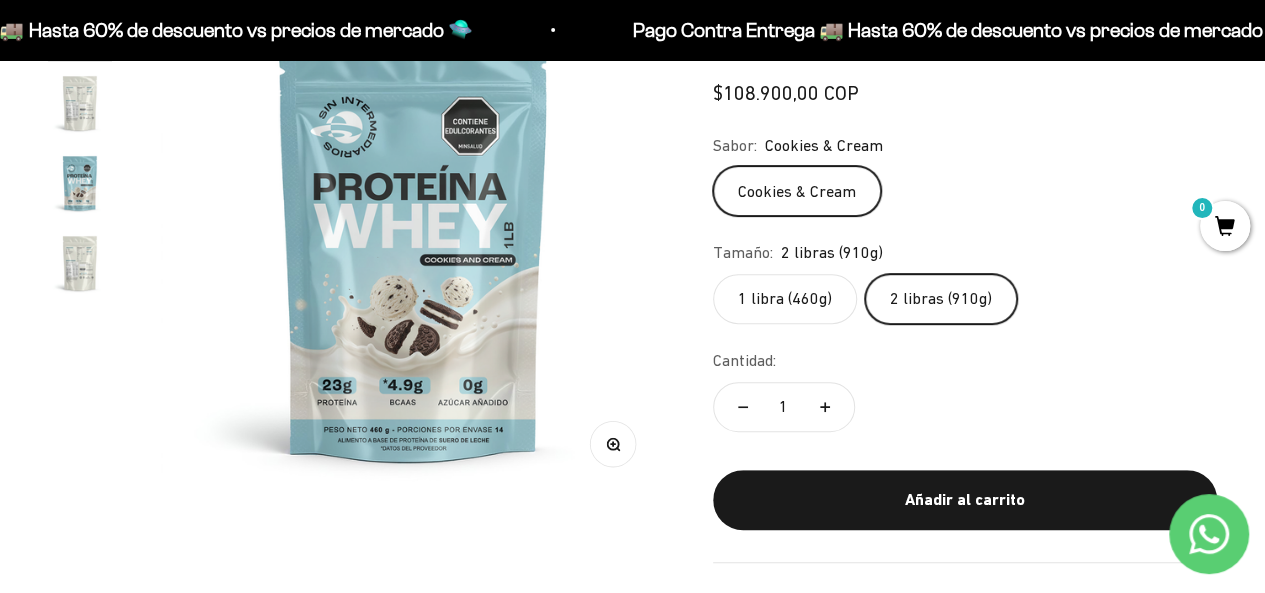 scroll, scrollTop: 0, scrollLeft: 0, axis: both 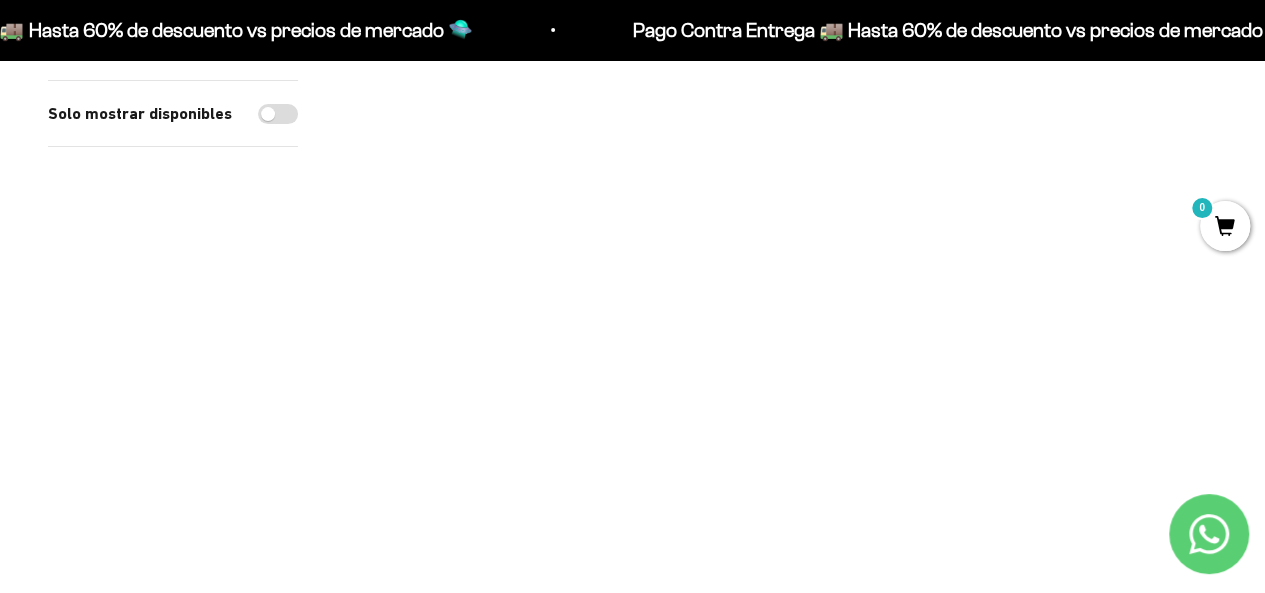 click at bounding box center [483, 186] 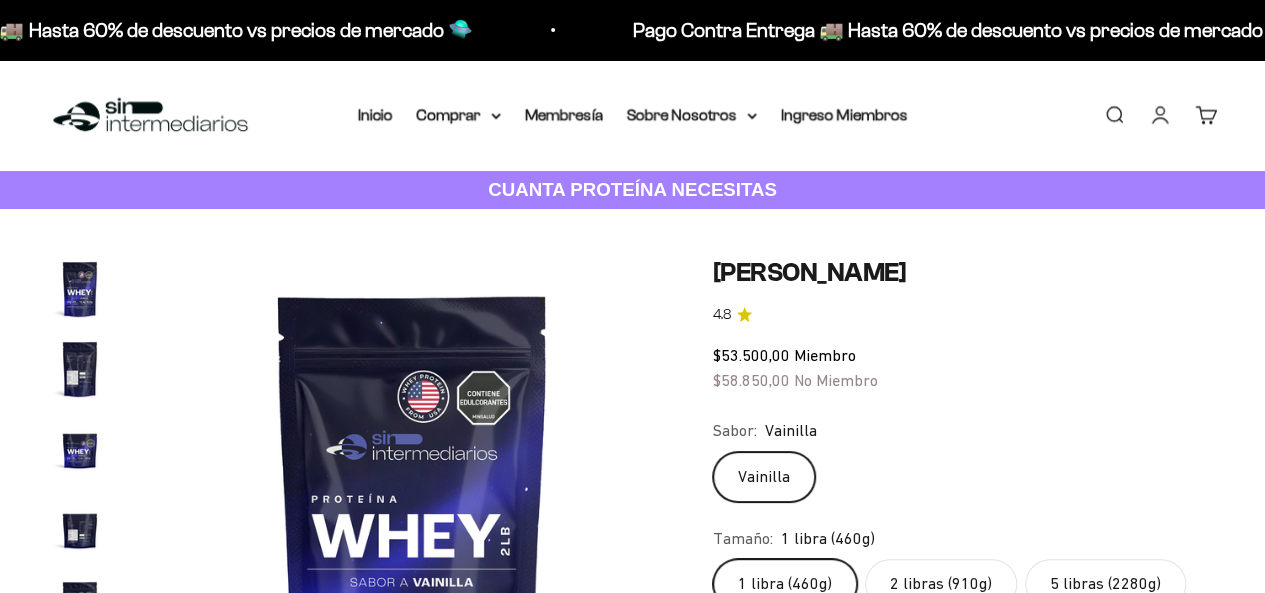 scroll, scrollTop: 800, scrollLeft: 0, axis: vertical 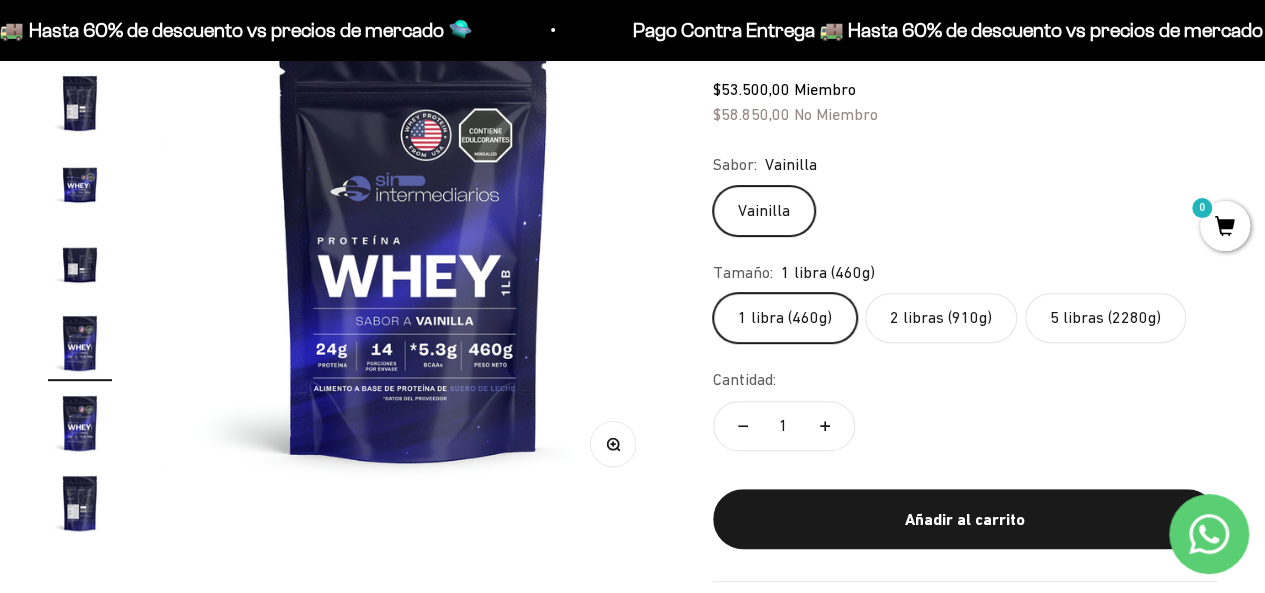 click on "5 libras (2280g)" 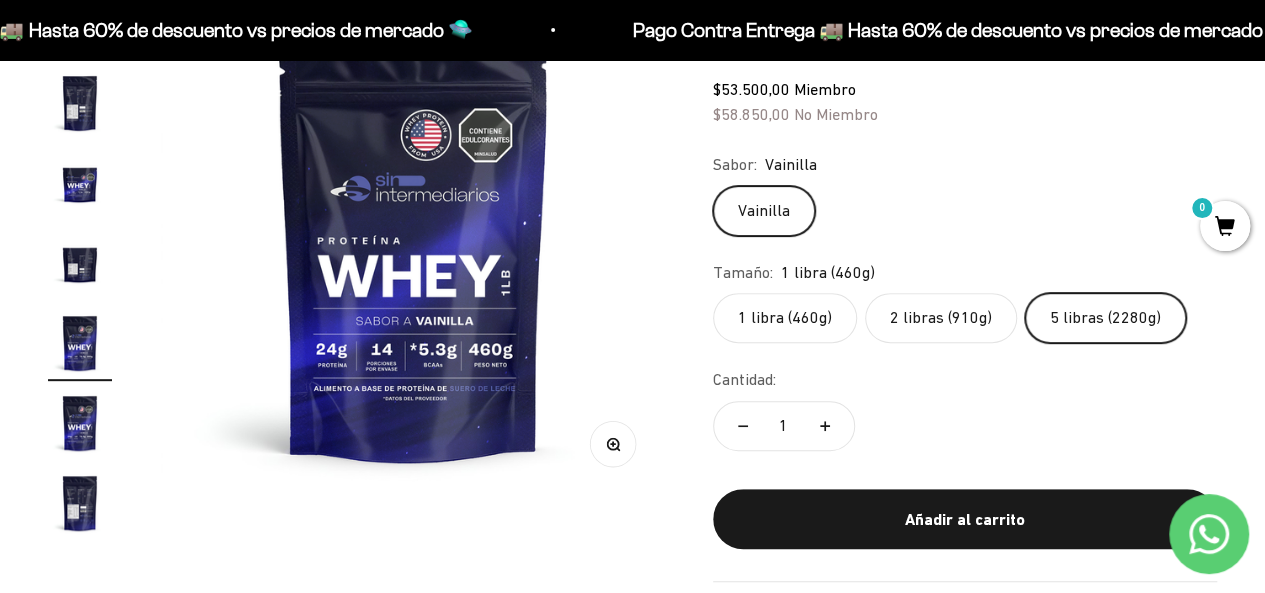 scroll, scrollTop: 0, scrollLeft: 1032, axis: horizontal 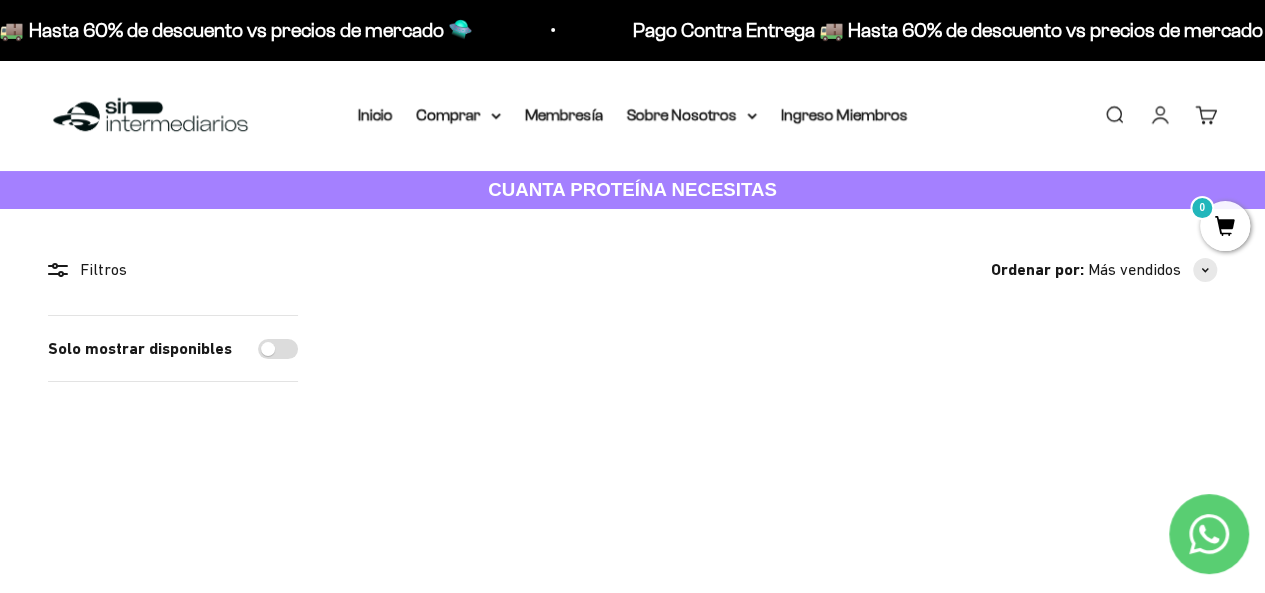 click at bounding box center (781, 452) 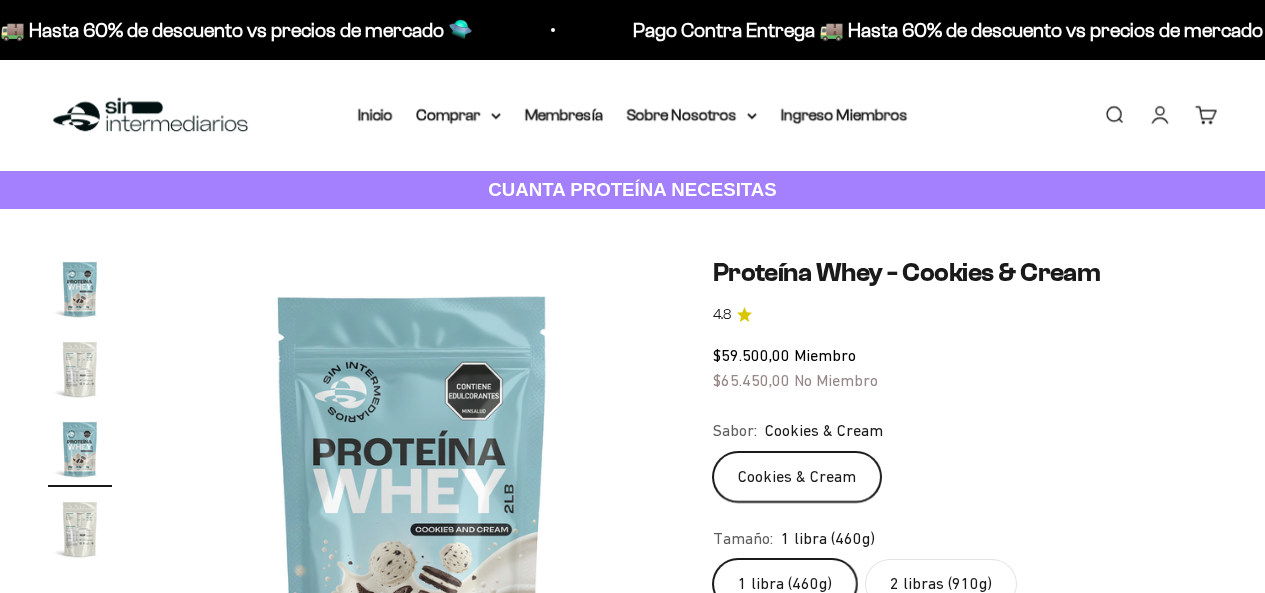 scroll, scrollTop: 0, scrollLeft: 0, axis: both 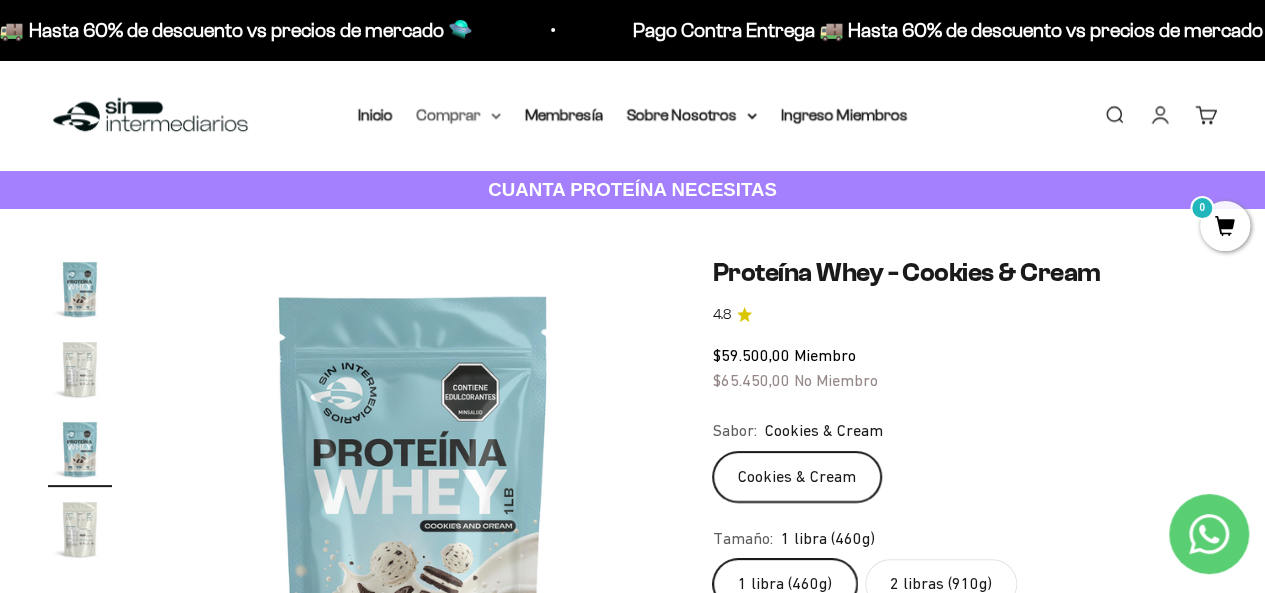 click 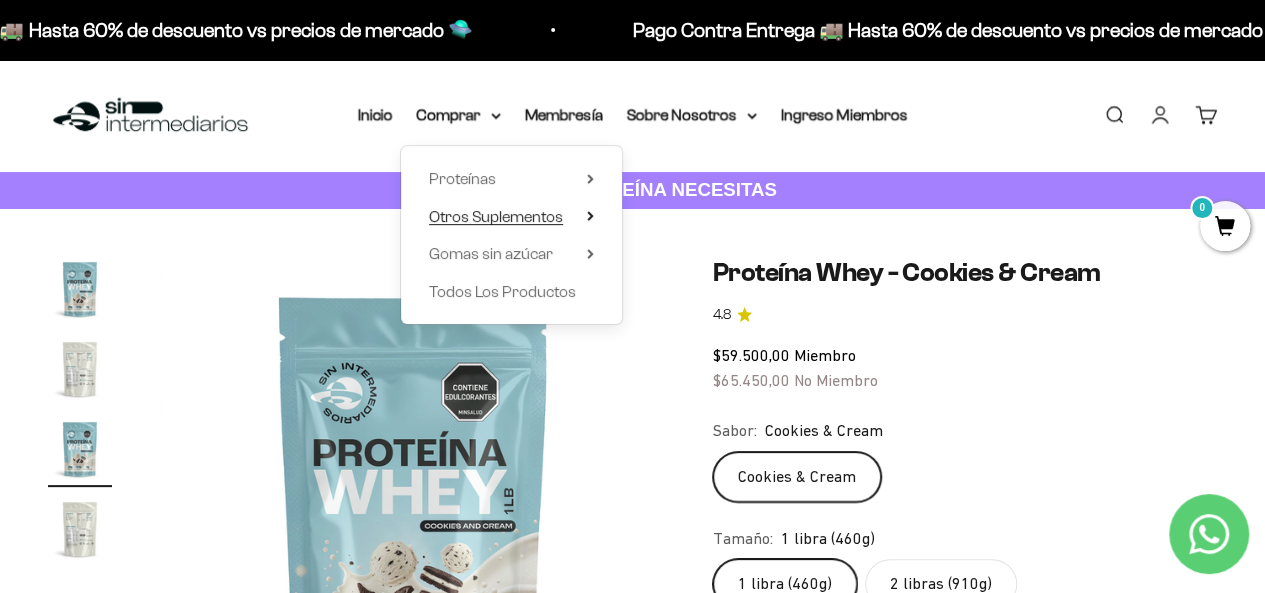 click on "Otros Suplementos" at bounding box center [496, 216] 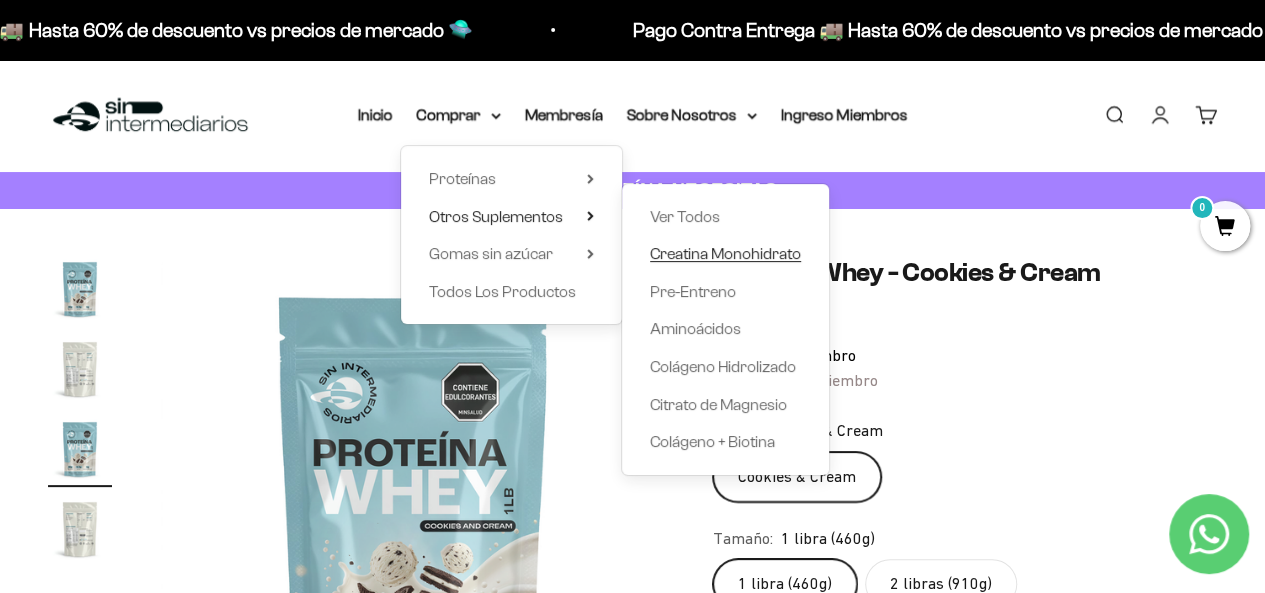 click on "Creatina Monohidrato" at bounding box center (725, 253) 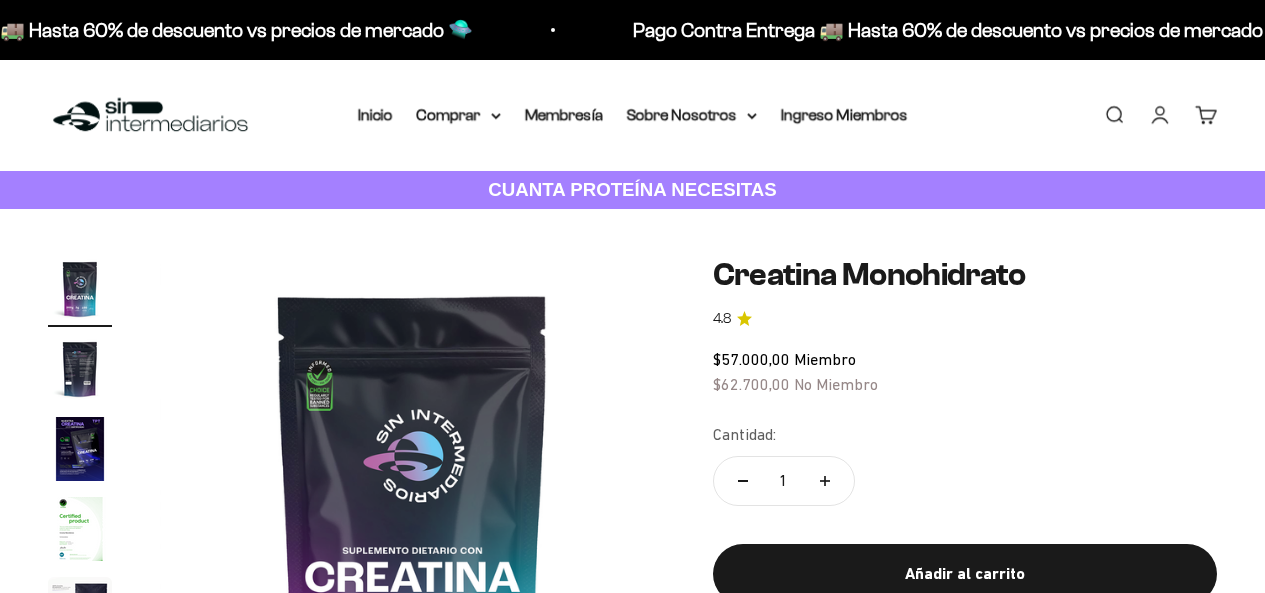 scroll, scrollTop: 0, scrollLeft: 0, axis: both 